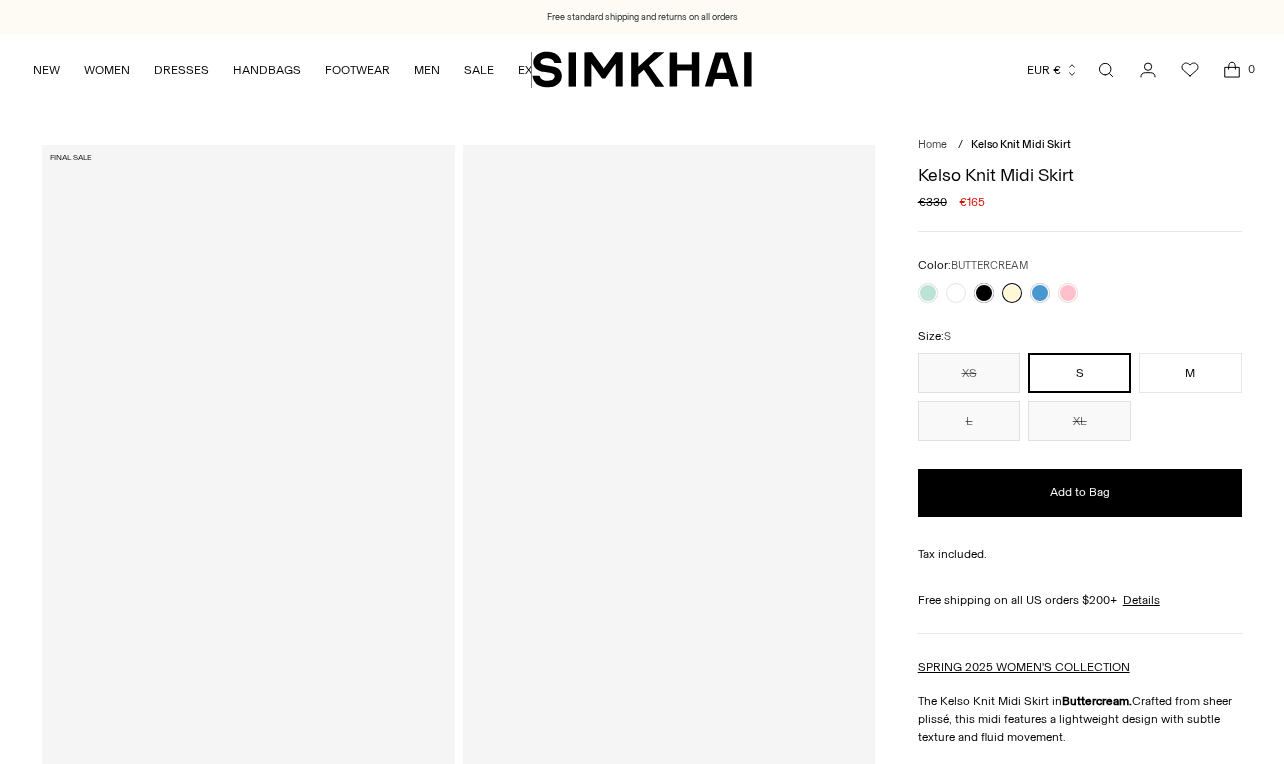 scroll, scrollTop: 0, scrollLeft: 0, axis: both 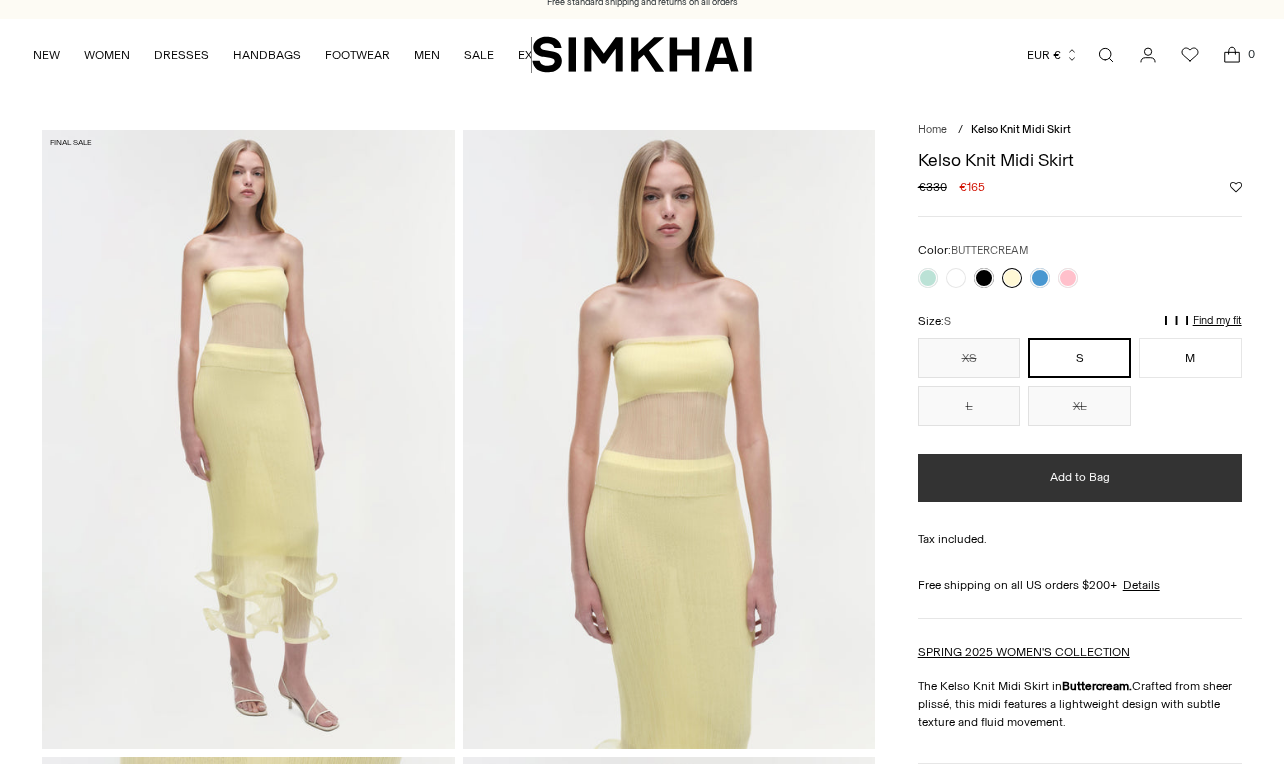 click on "Add to Bag" at bounding box center [1080, 478] 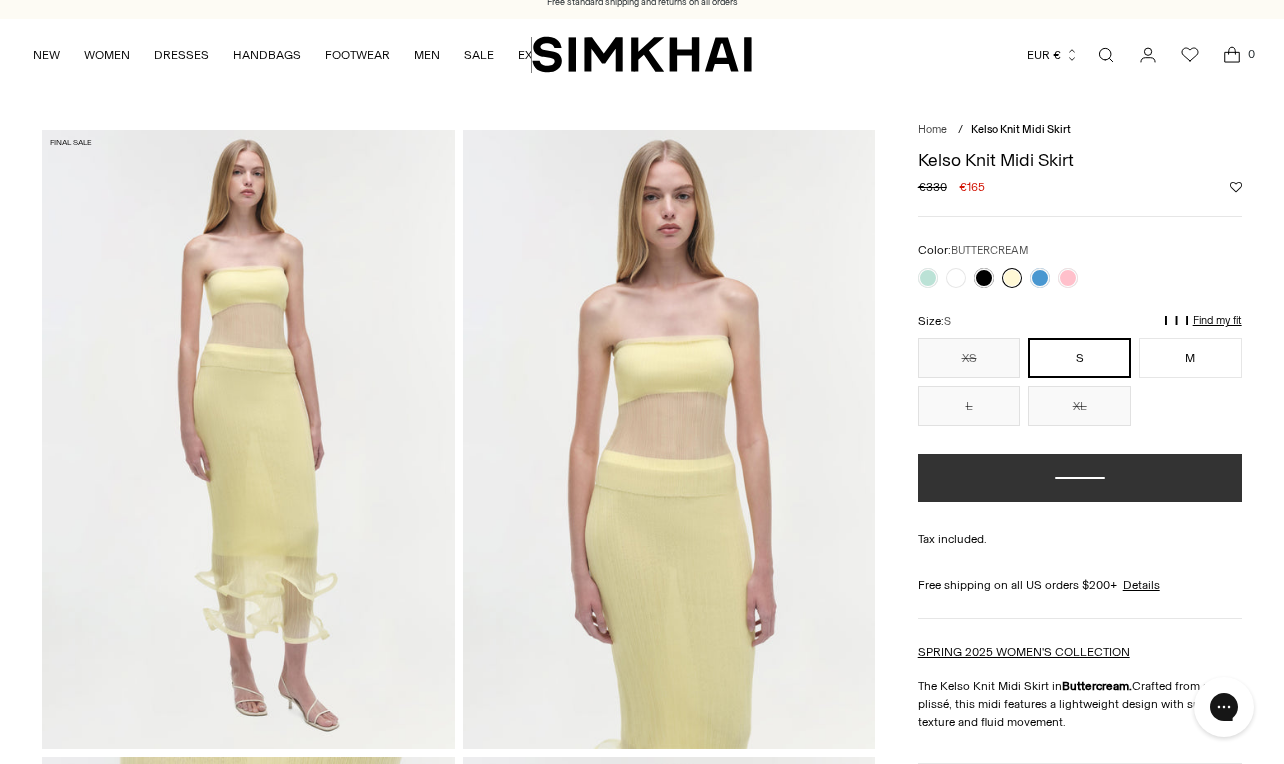 scroll, scrollTop: 0, scrollLeft: 0, axis: both 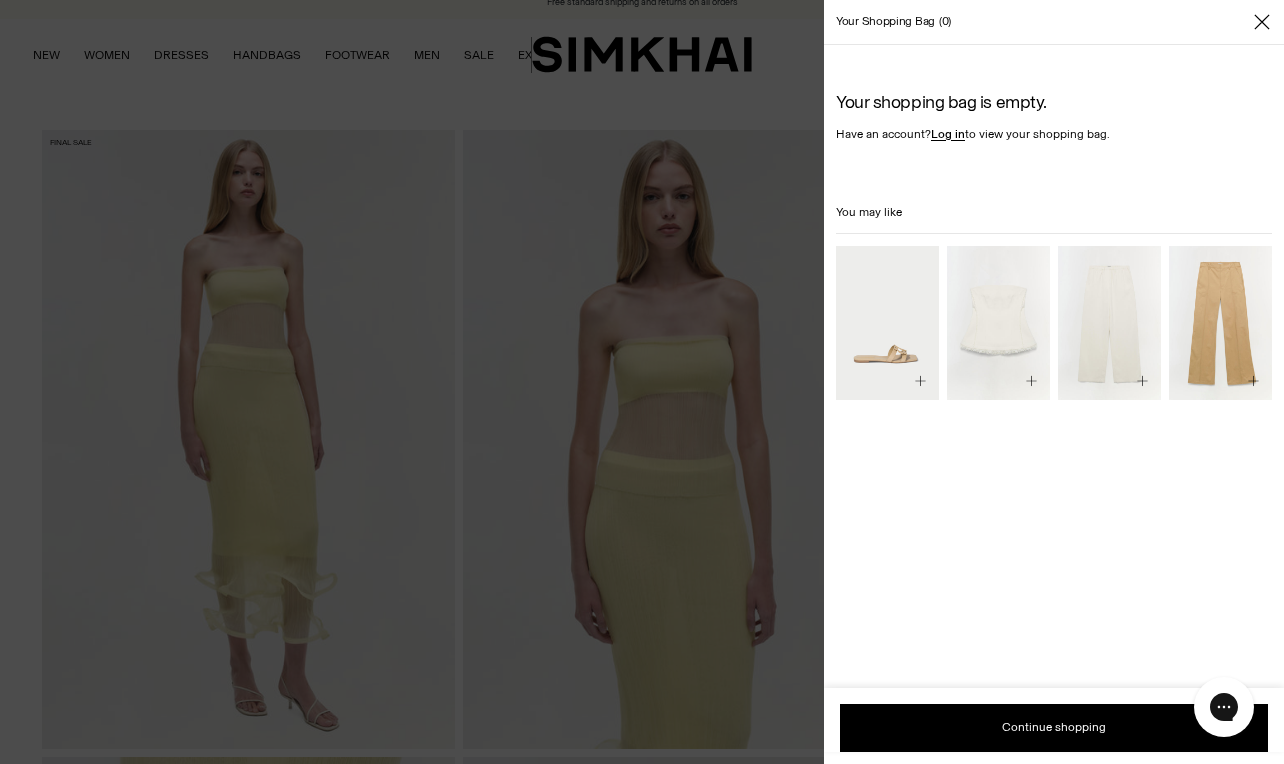 click 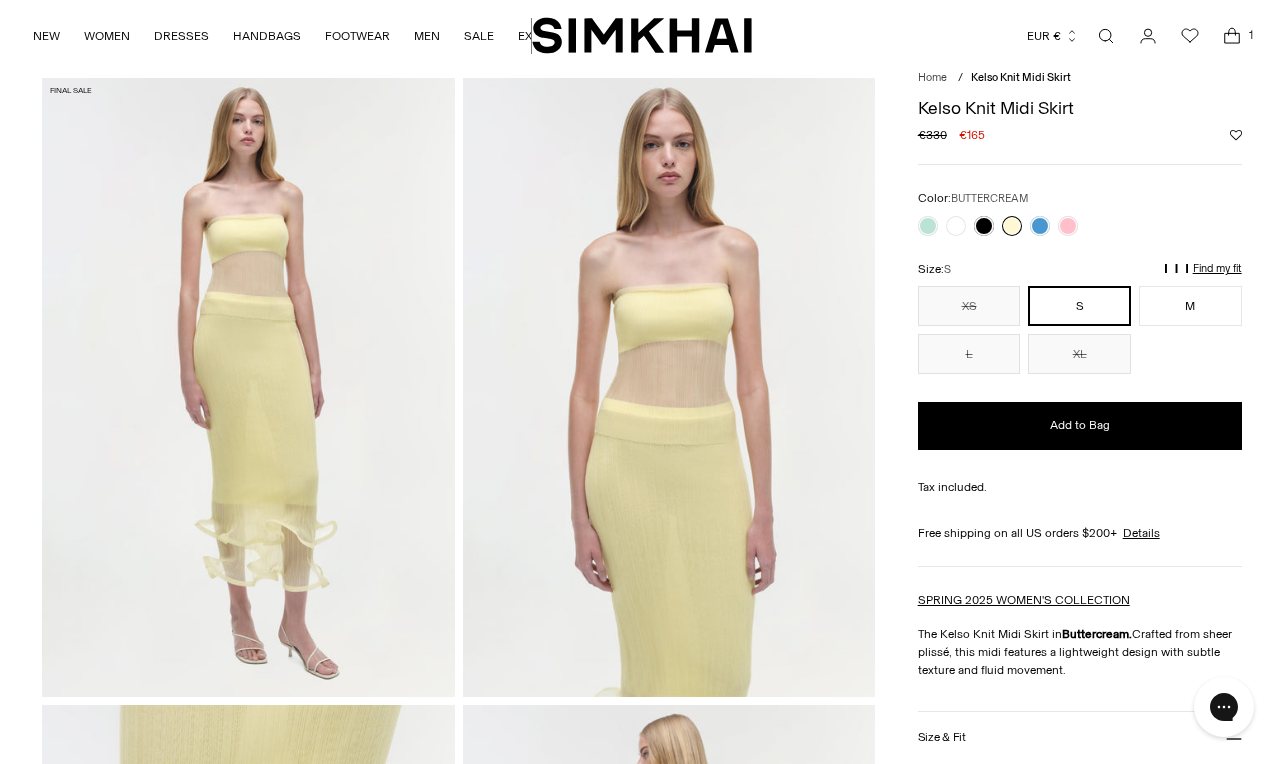 scroll, scrollTop: 71, scrollLeft: 0, axis: vertical 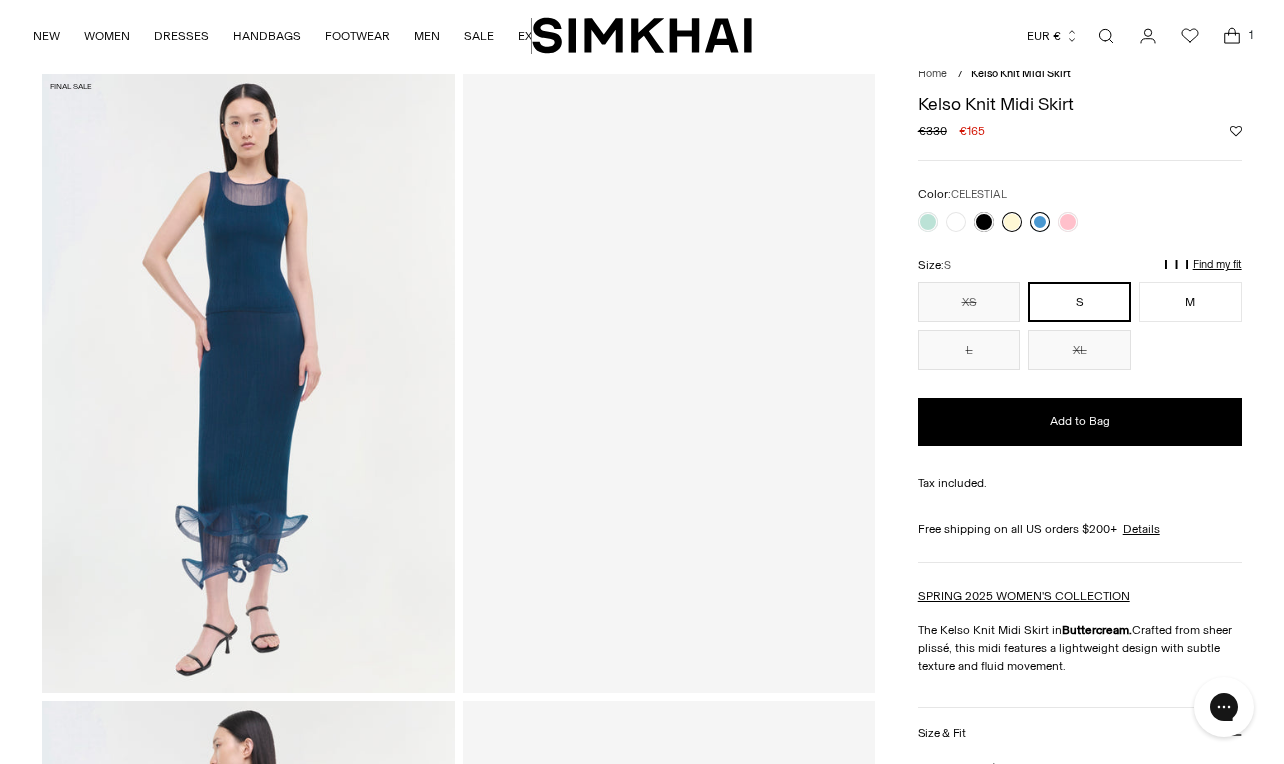 click at bounding box center [1040, 222] 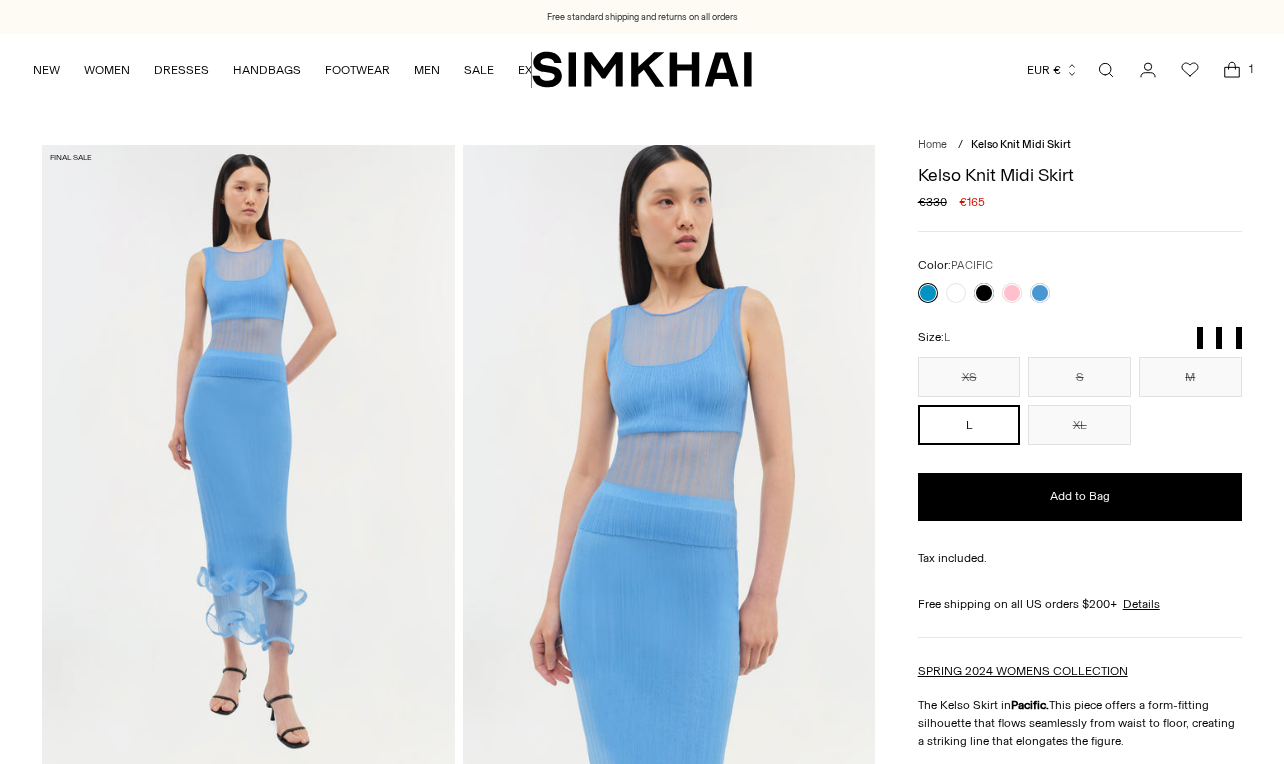 scroll, scrollTop: 0, scrollLeft: 0, axis: both 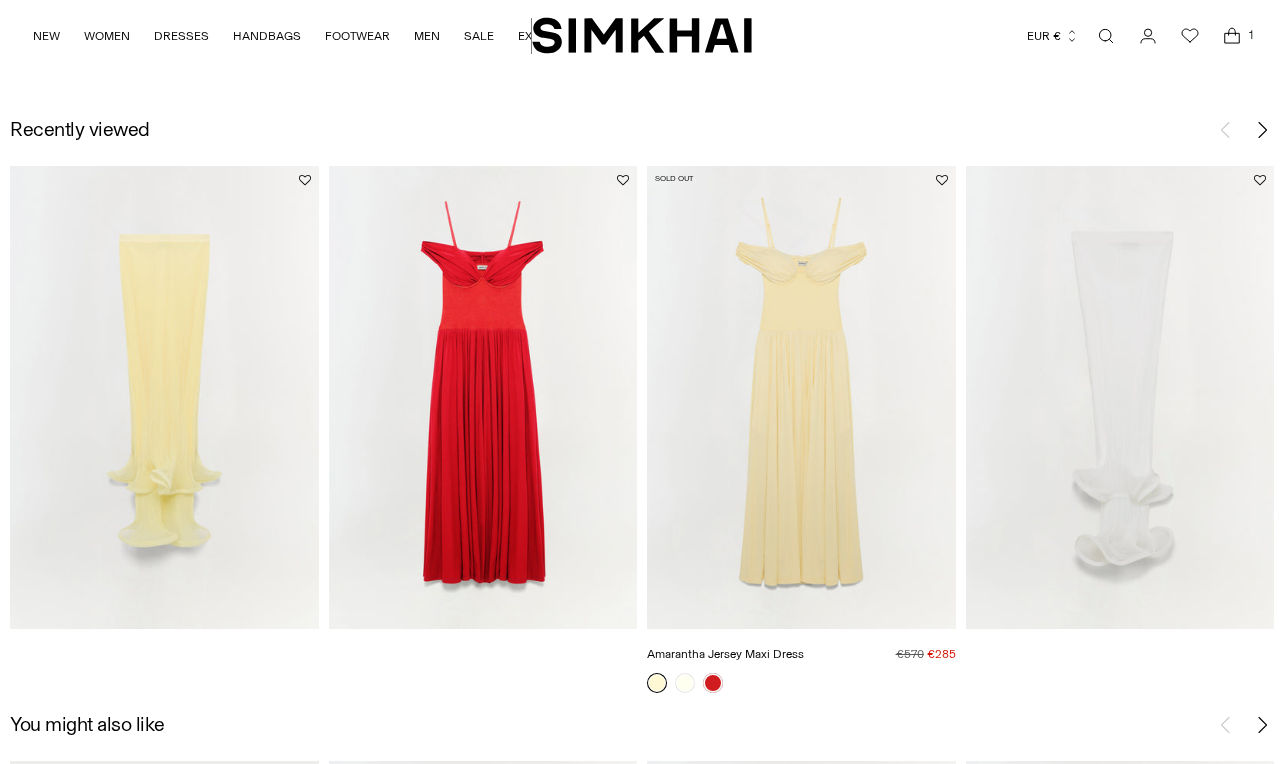 click at bounding box center [0, 0] 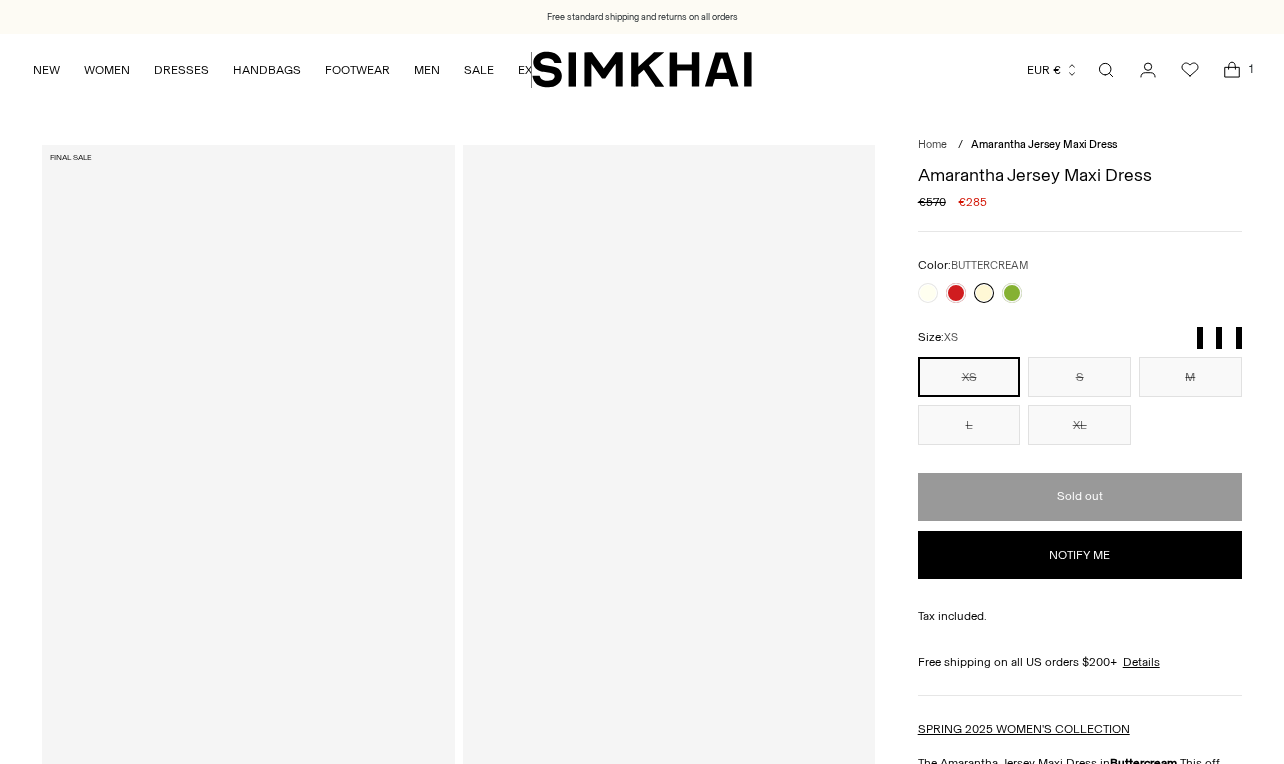 scroll, scrollTop: 0, scrollLeft: 0, axis: both 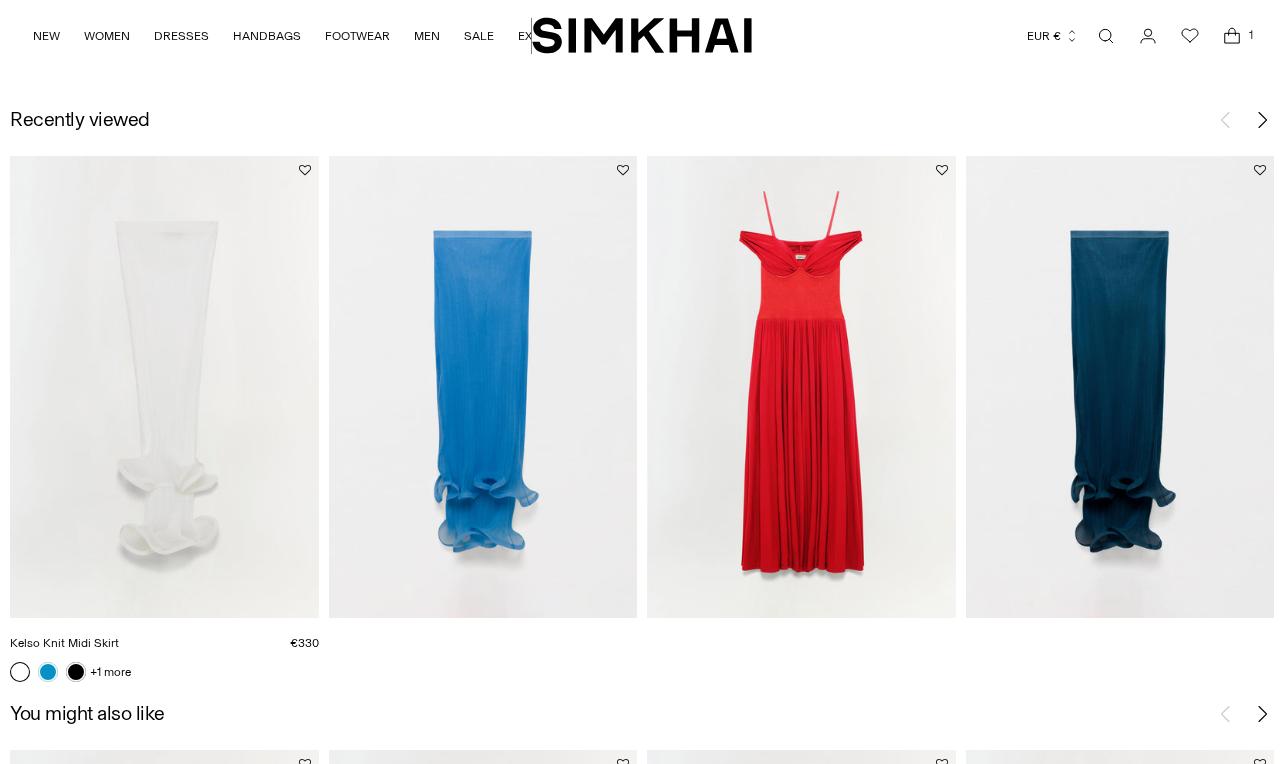 click at bounding box center [0, 0] 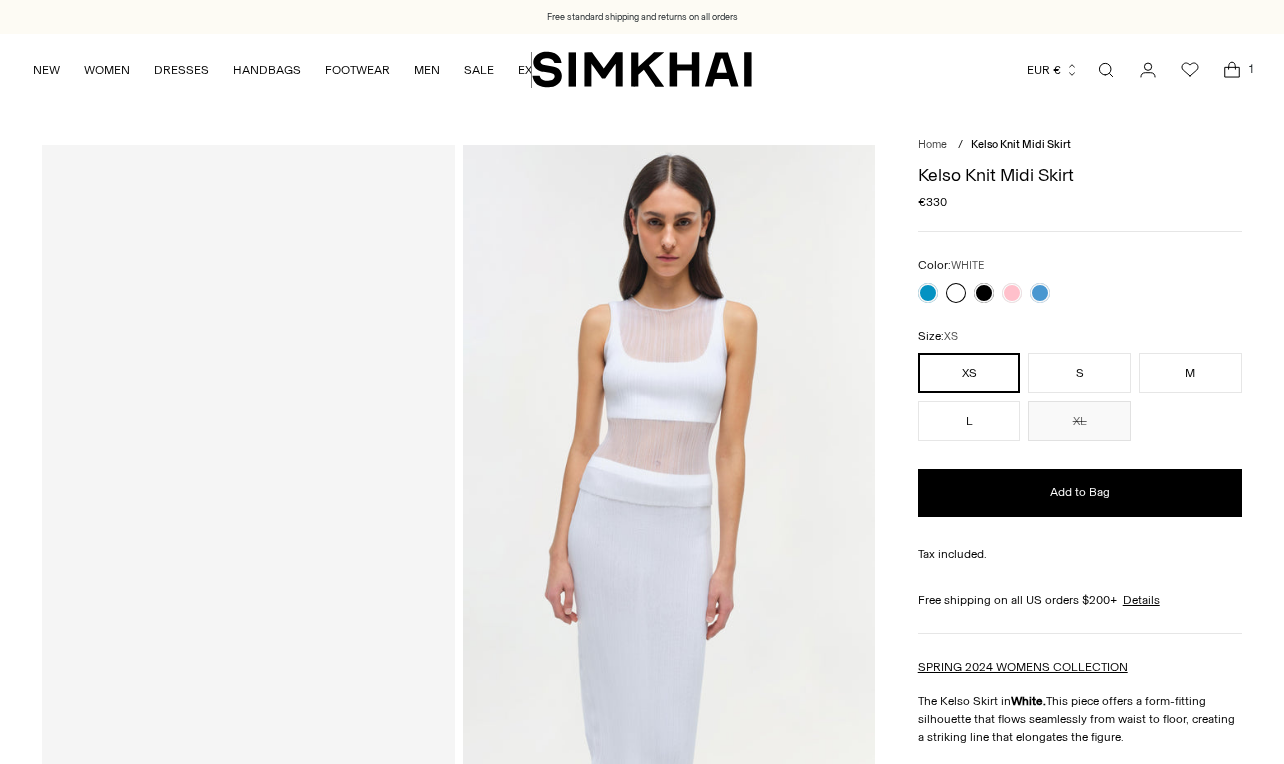 scroll, scrollTop: 0, scrollLeft: 0, axis: both 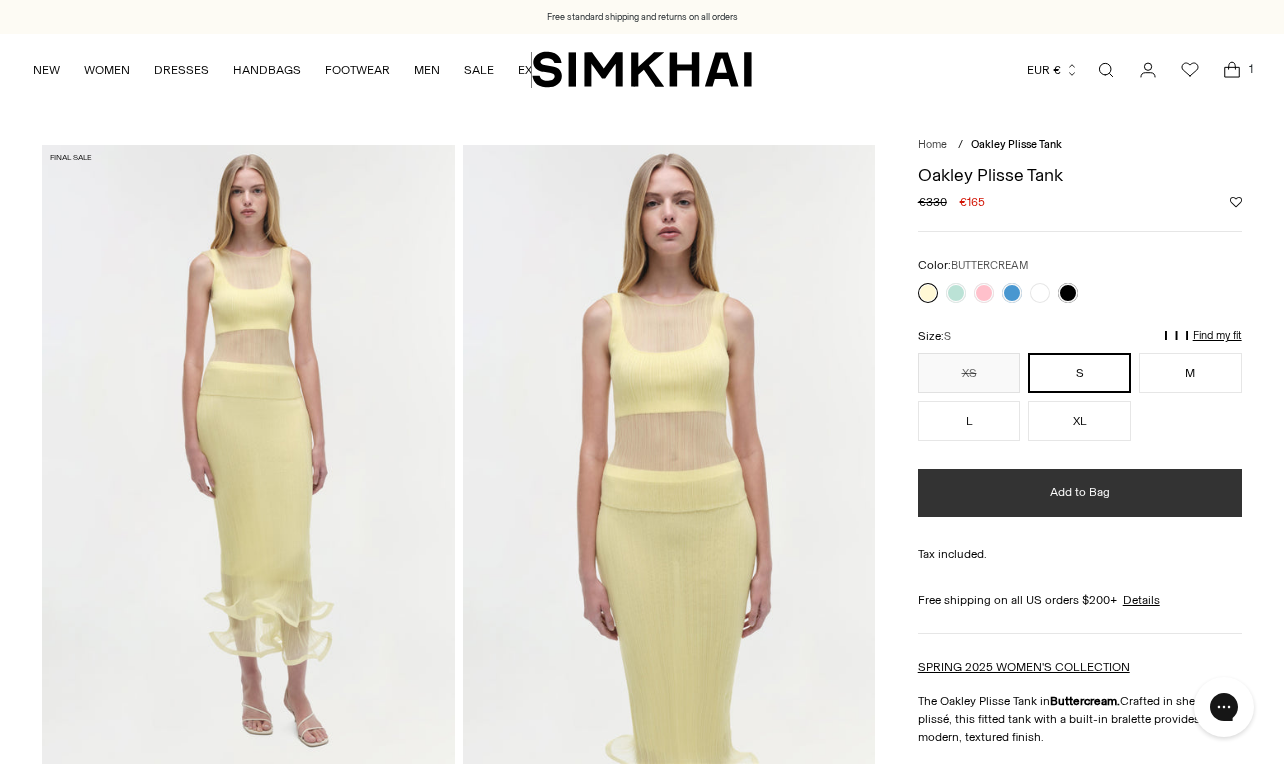 click on "Add to Bag" at bounding box center [1080, 492] 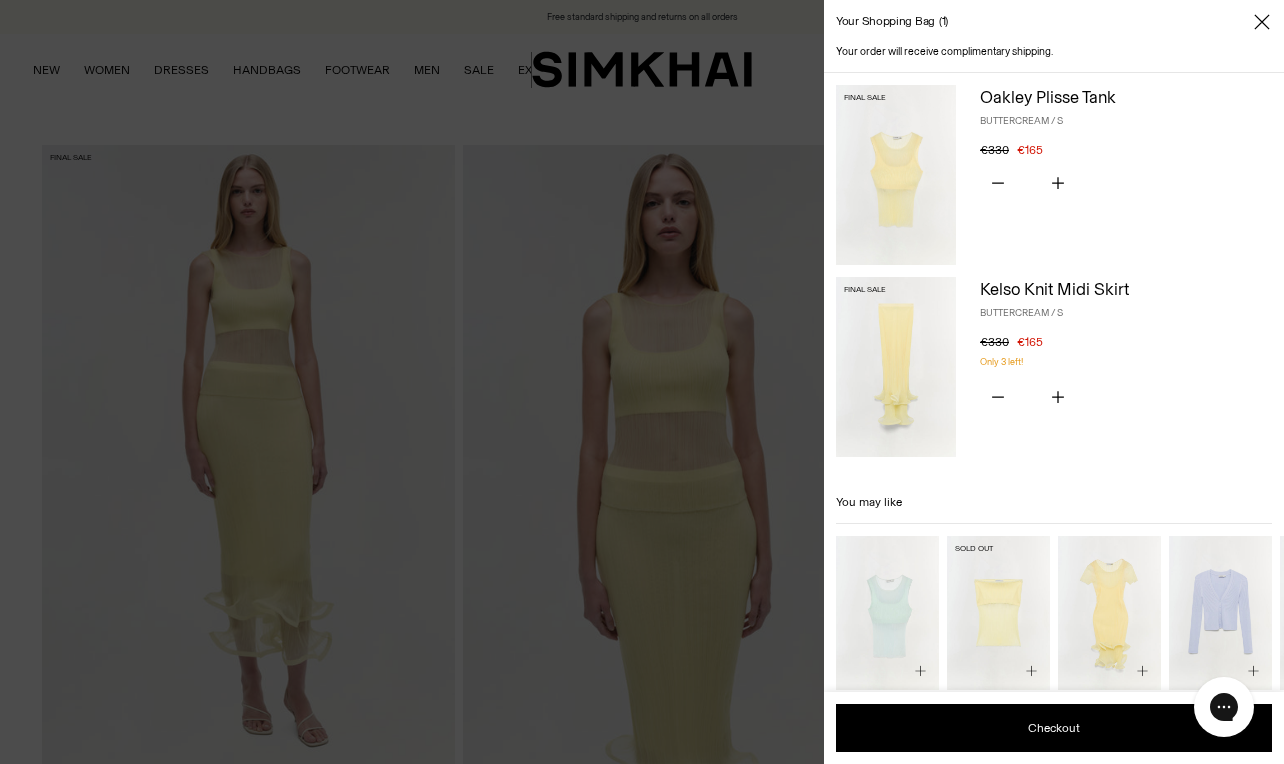 click at bounding box center [0, 0] 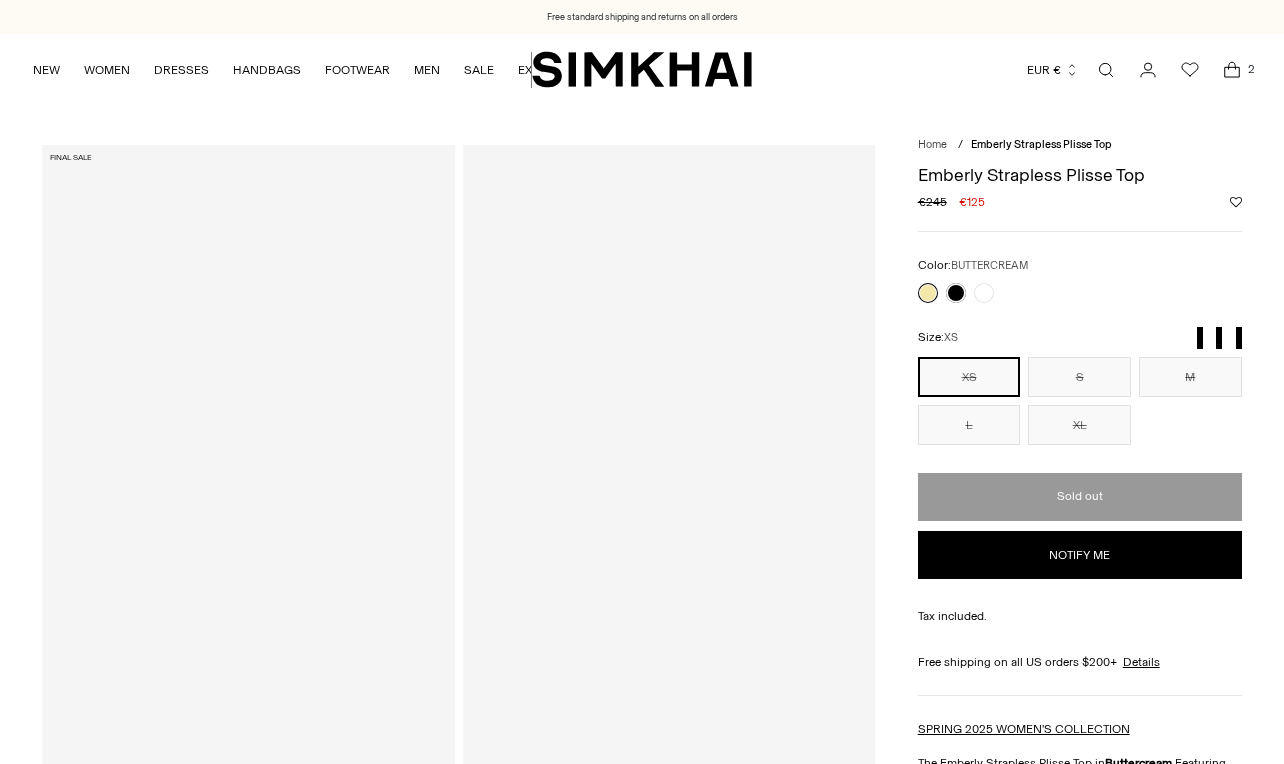 scroll, scrollTop: 0, scrollLeft: 0, axis: both 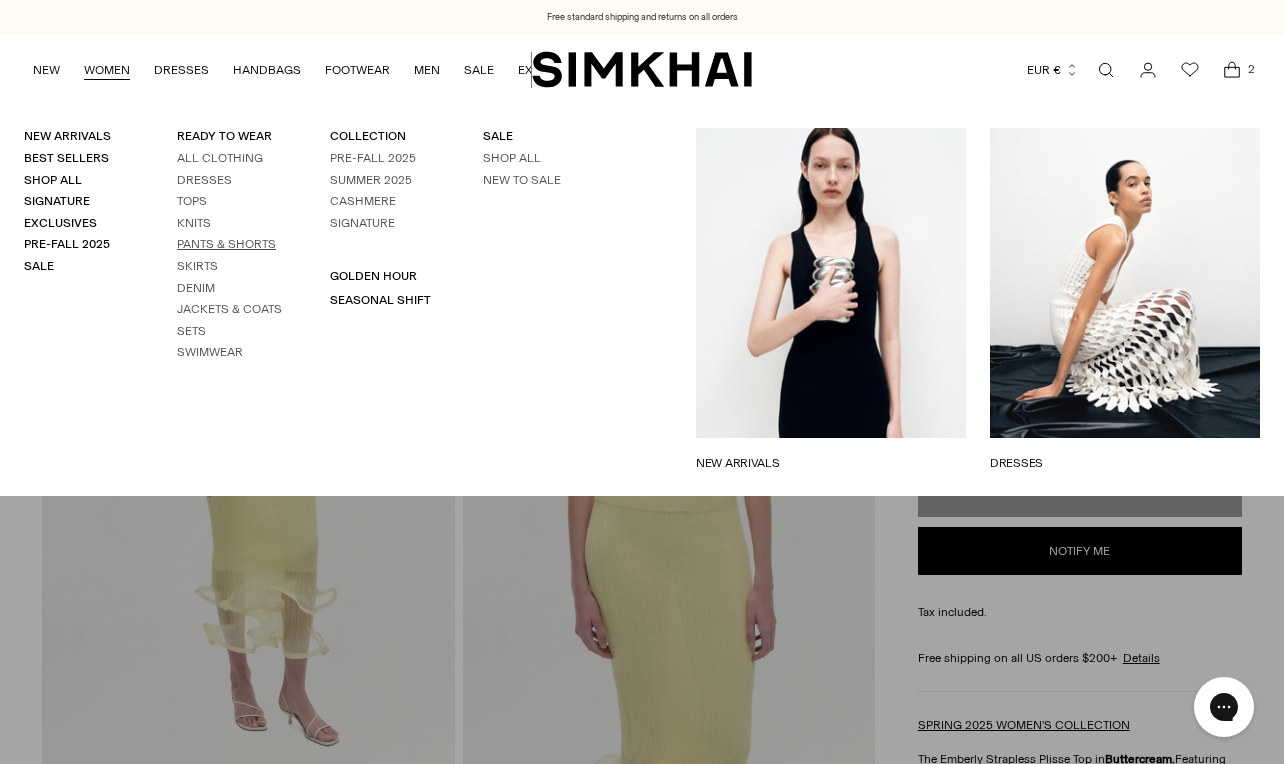 click on "Pants & Shorts" at bounding box center [226, 244] 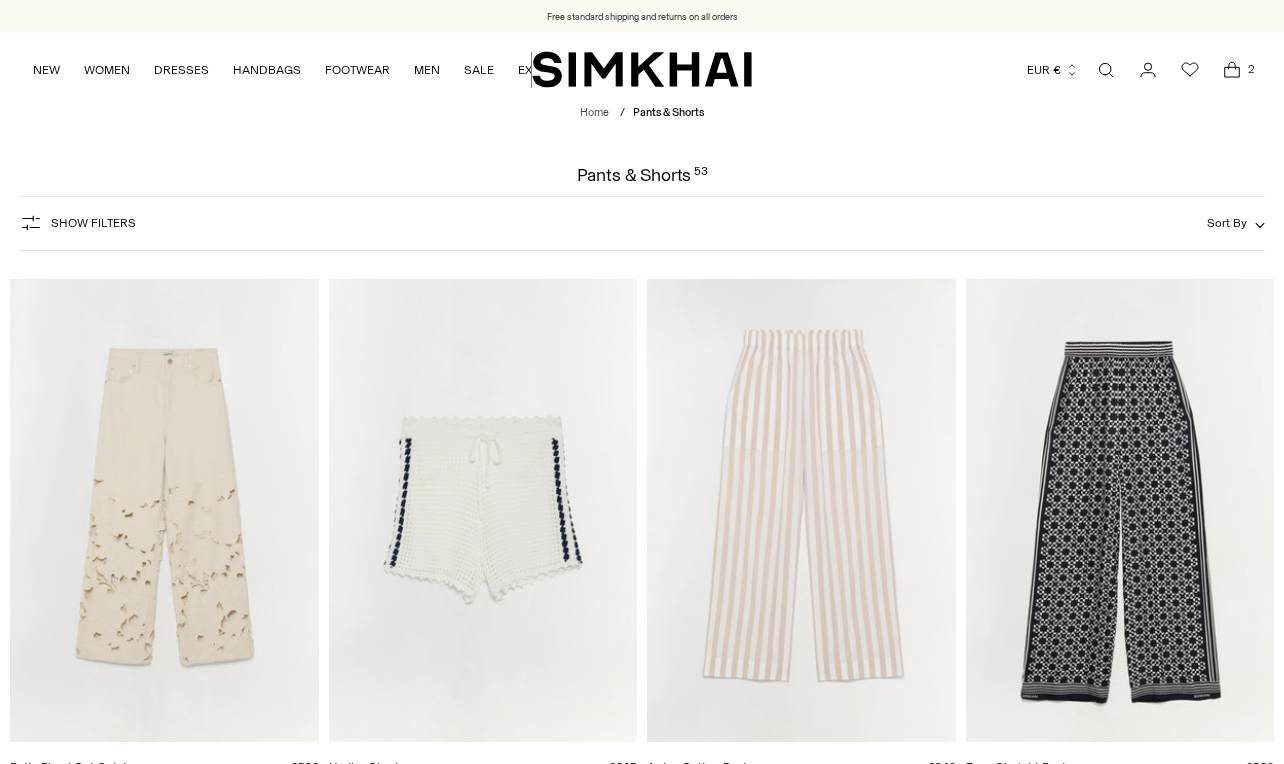 scroll, scrollTop: 0, scrollLeft: 0, axis: both 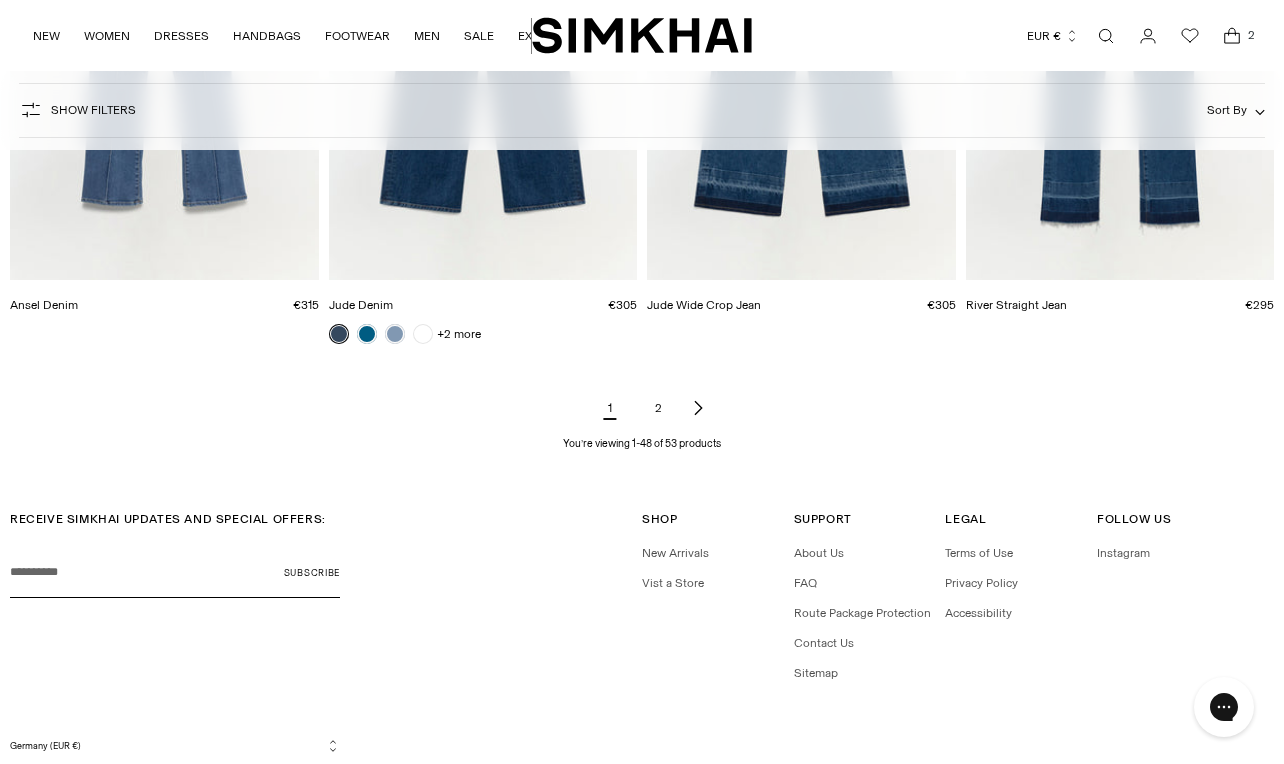 click on "2" at bounding box center [658, 408] 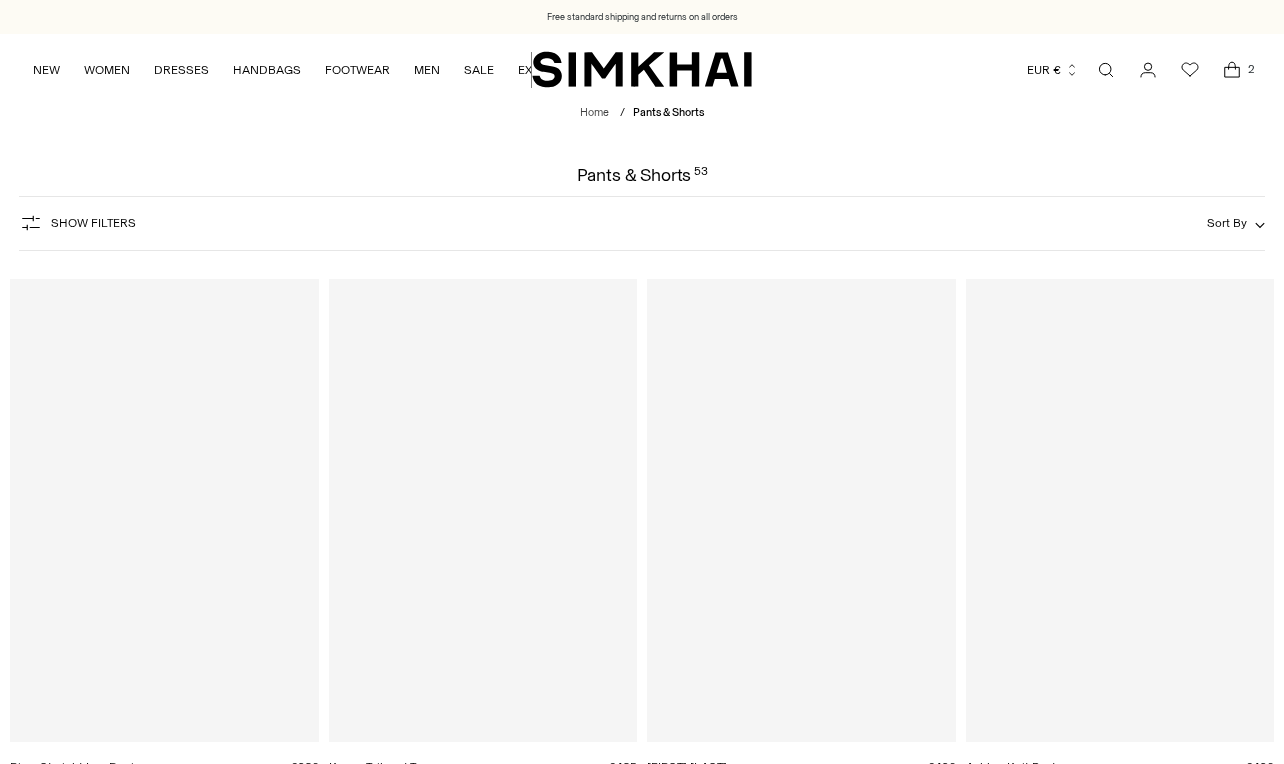 scroll, scrollTop: 0, scrollLeft: 0, axis: both 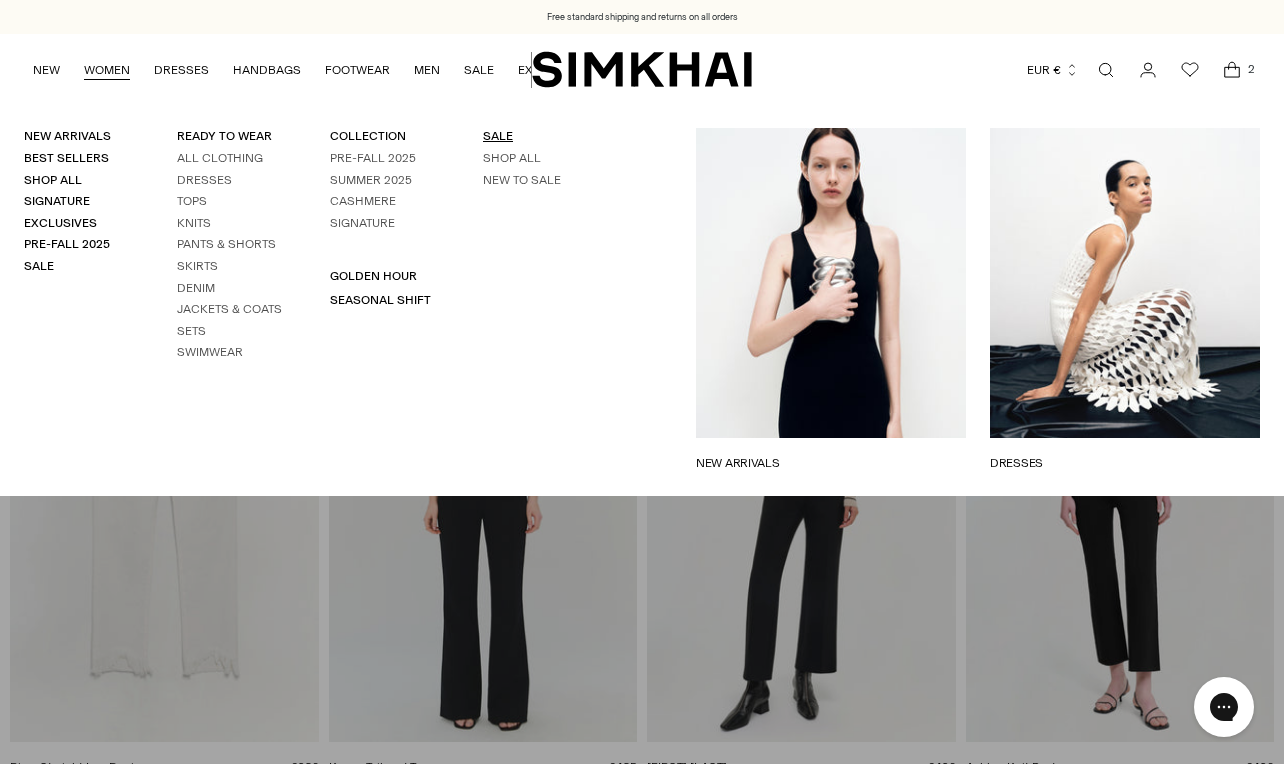 click on "SALE" at bounding box center (498, 136) 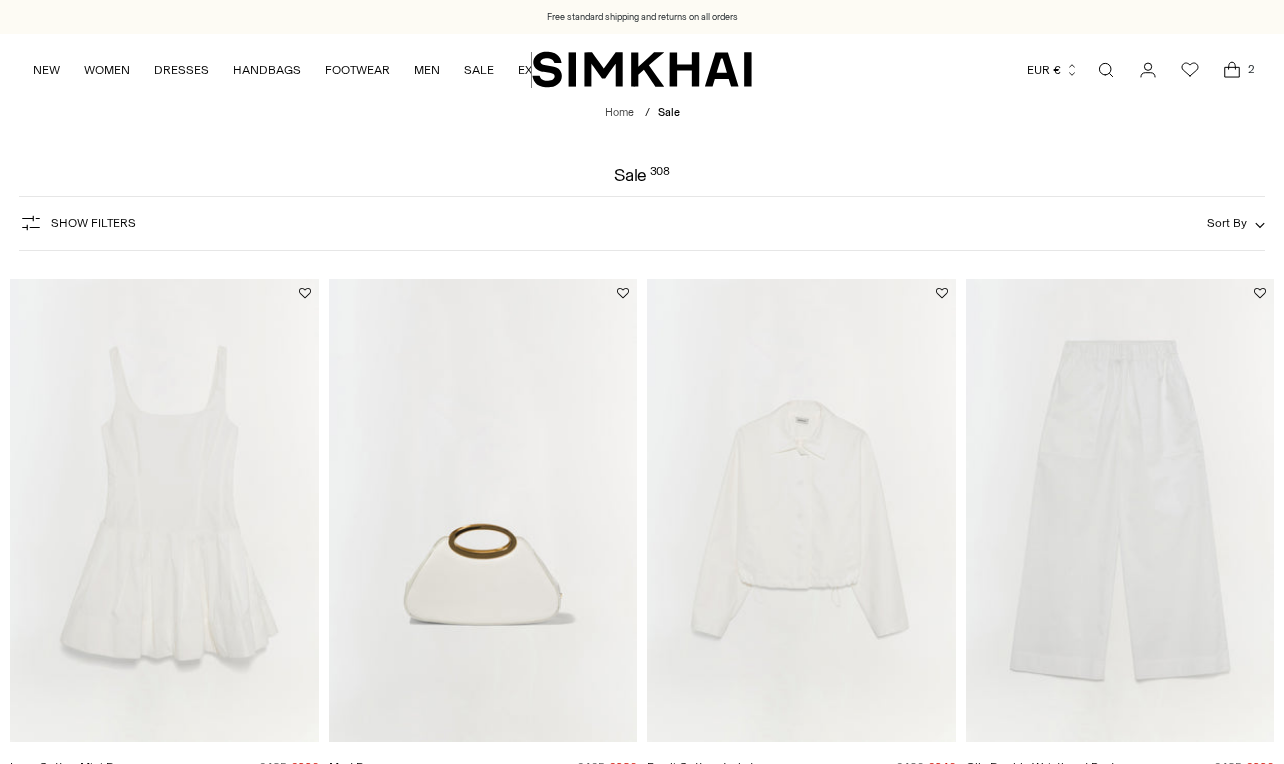 scroll, scrollTop: 0, scrollLeft: 0, axis: both 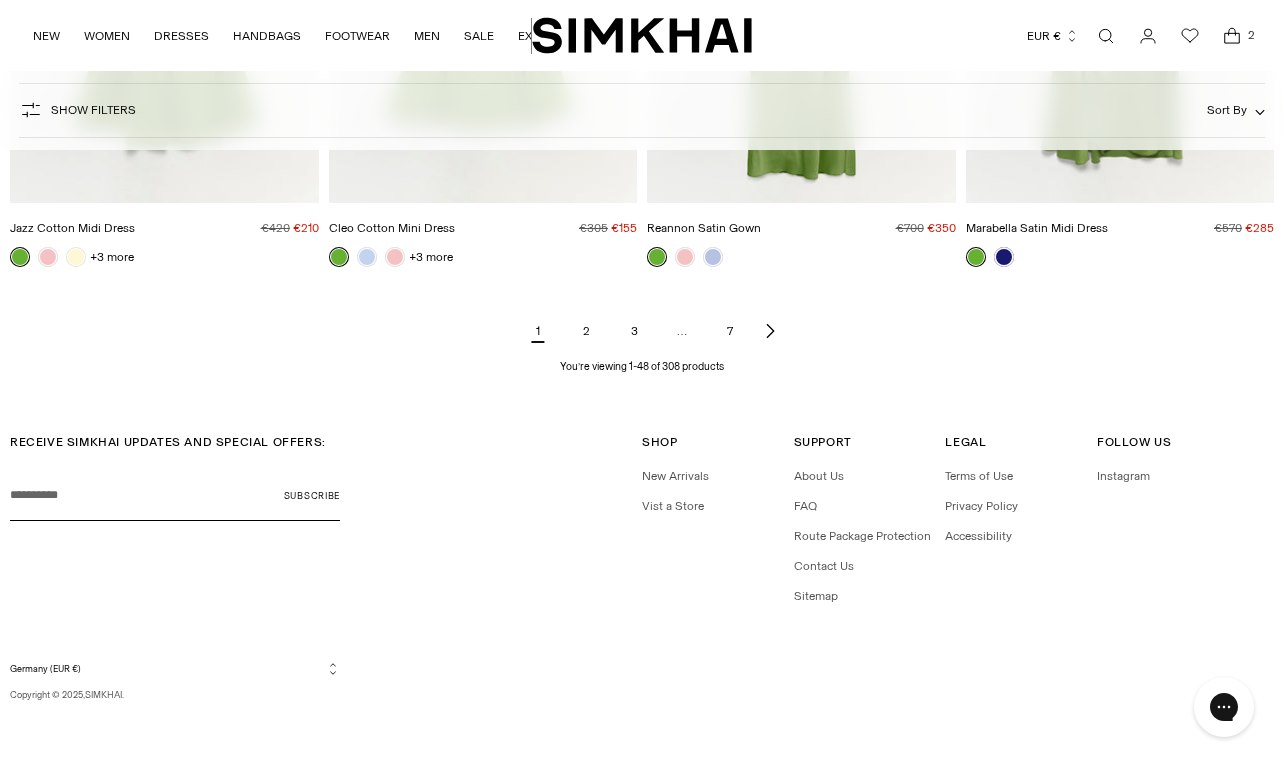 click on "2" at bounding box center [586, 331] 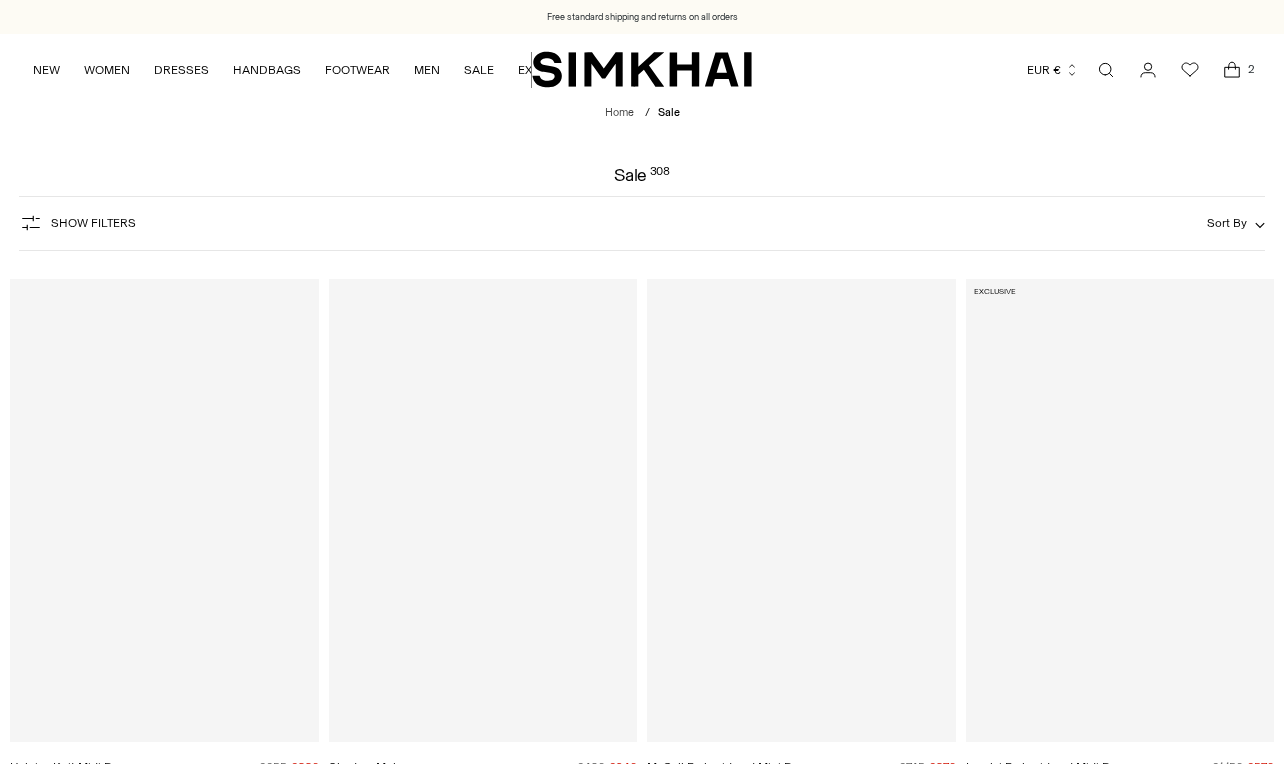 scroll, scrollTop: 0, scrollLeft: 0, axis: both 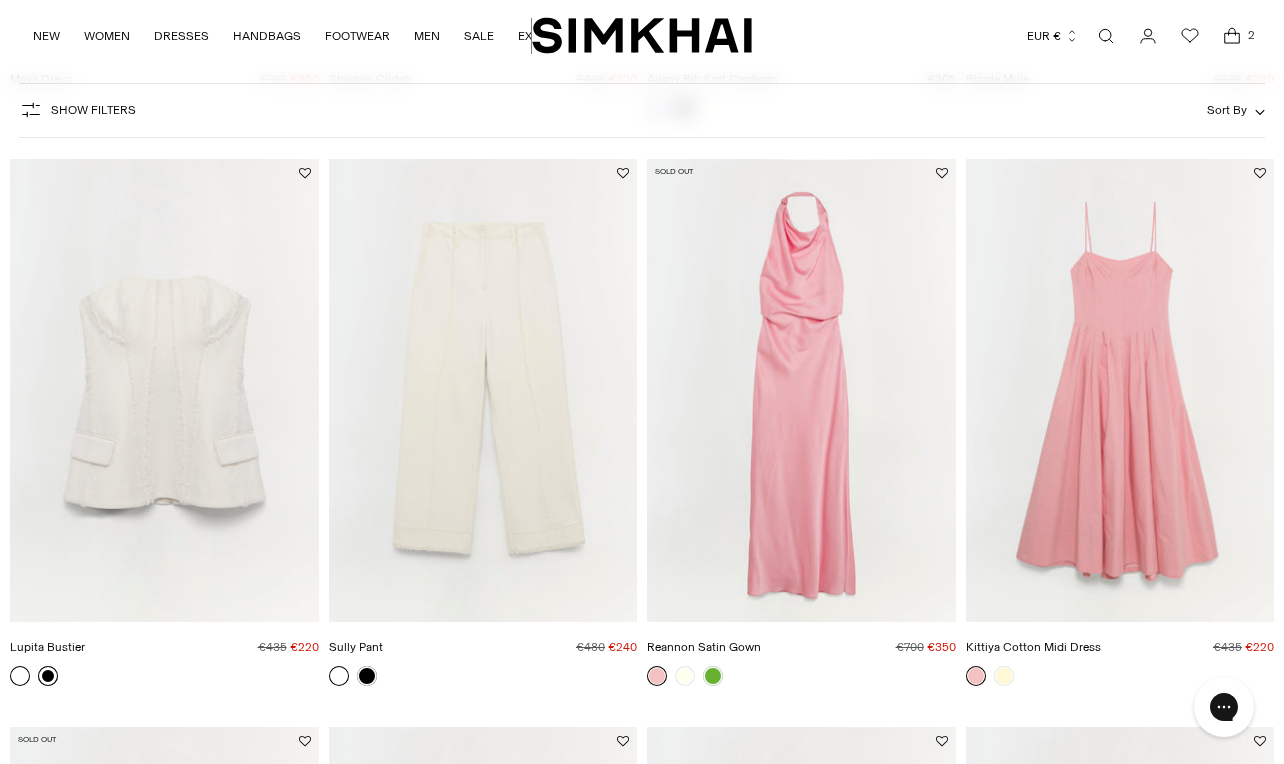 click at bounding box center [48, 676] 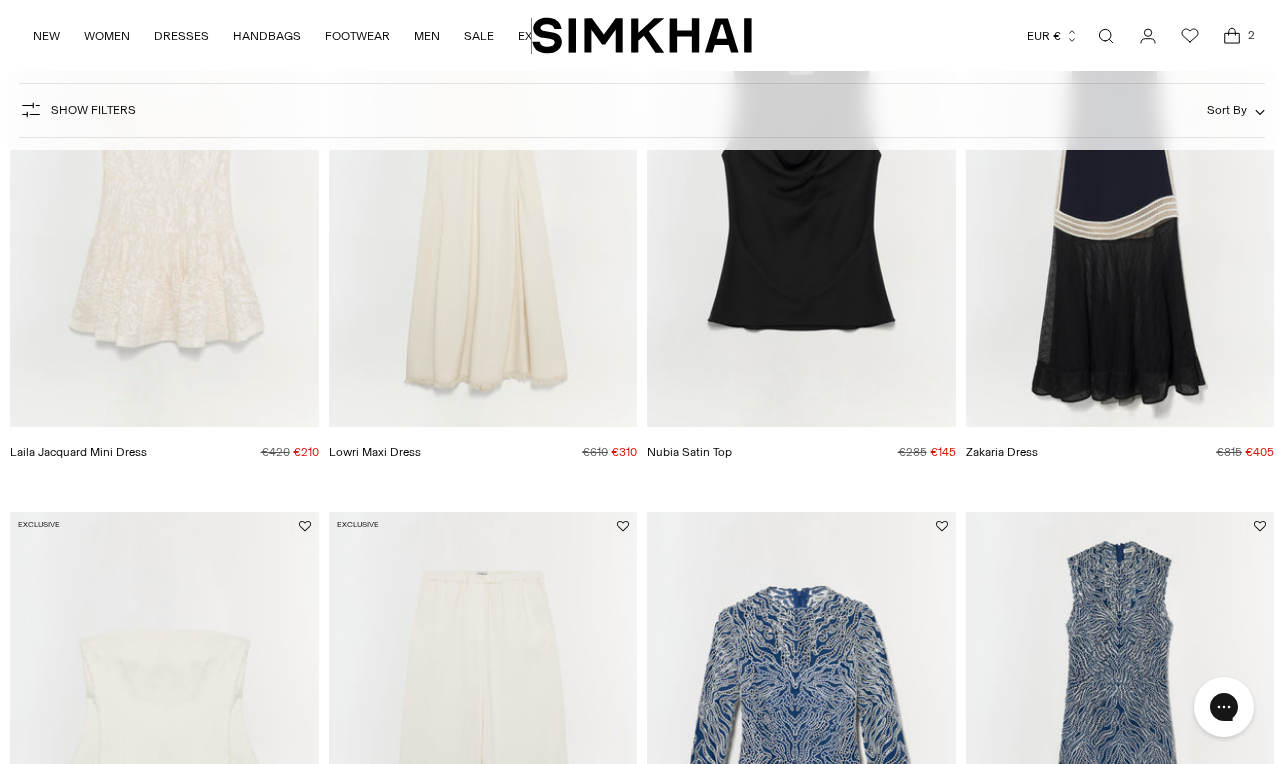 scroll, scrollTop: 1753, scrollLeft: 0, axis: vertical 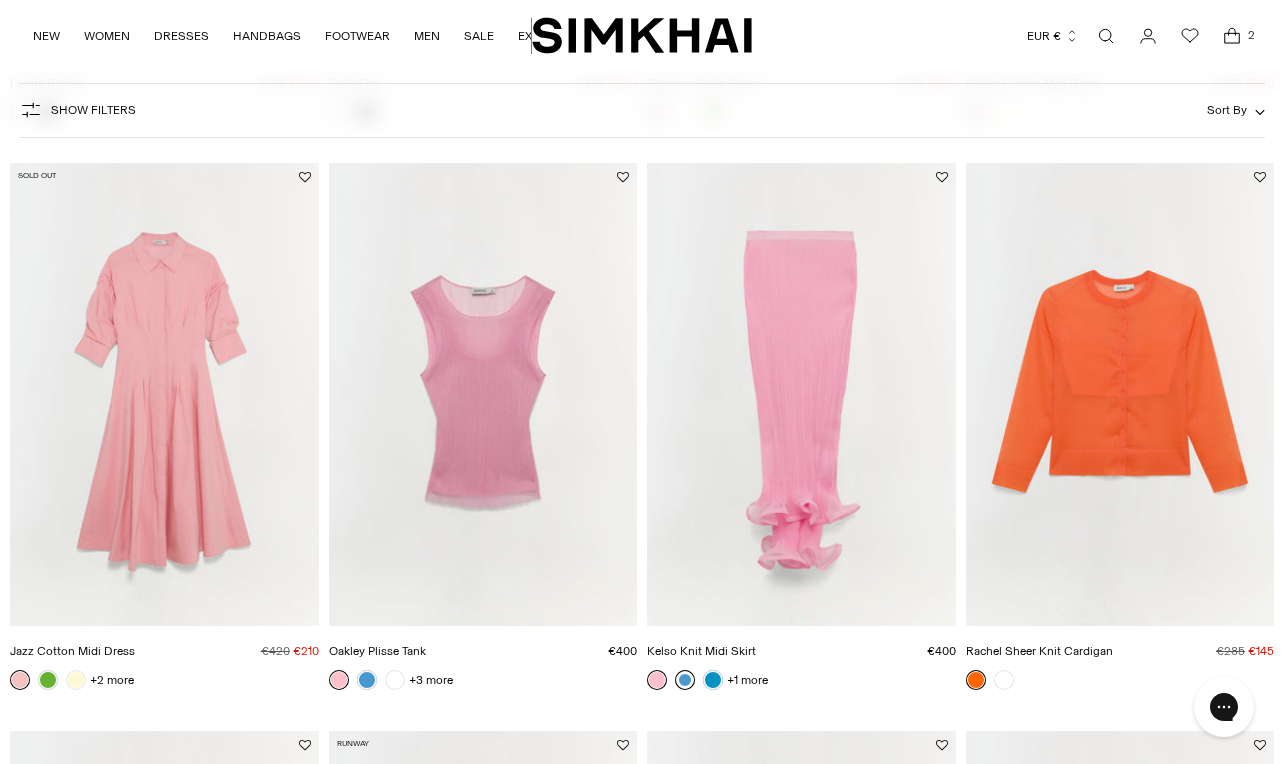 click at bounding box center [685, 680] 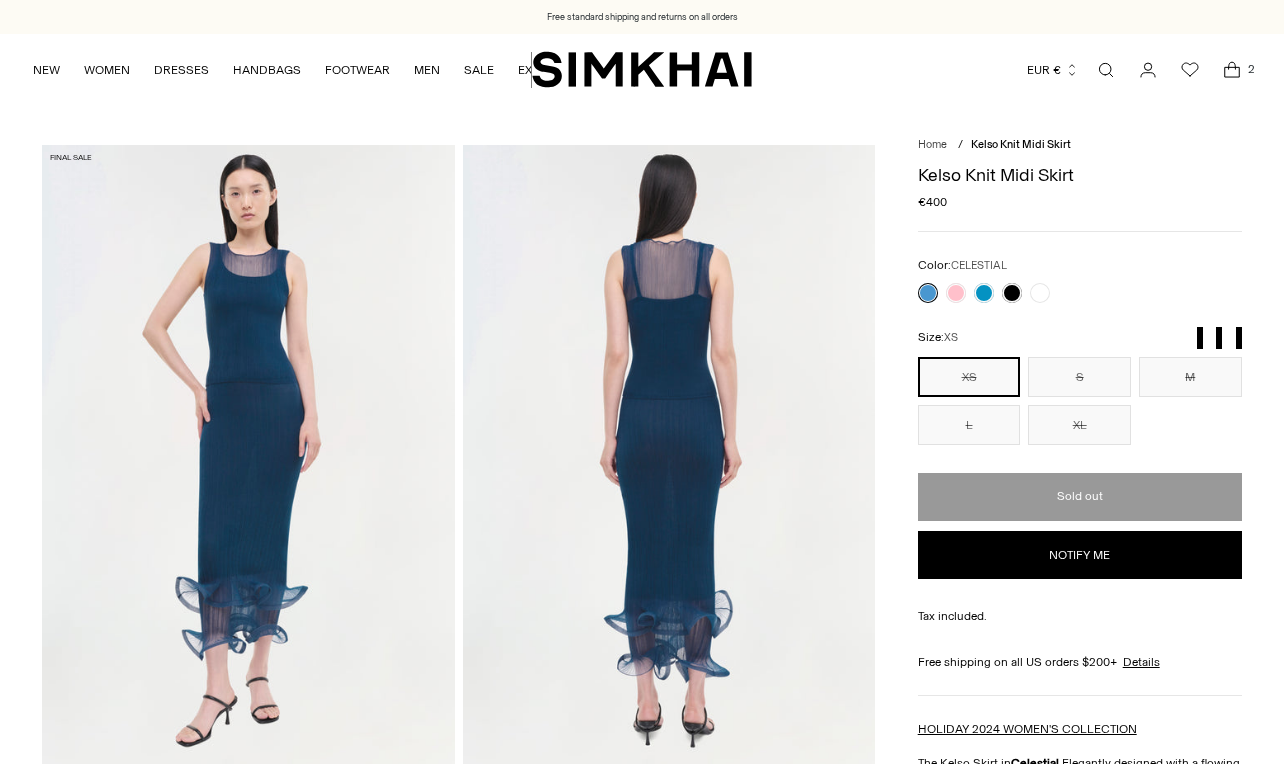 scroll, scrollTop: 0, scrollLeft: 0, axis: both 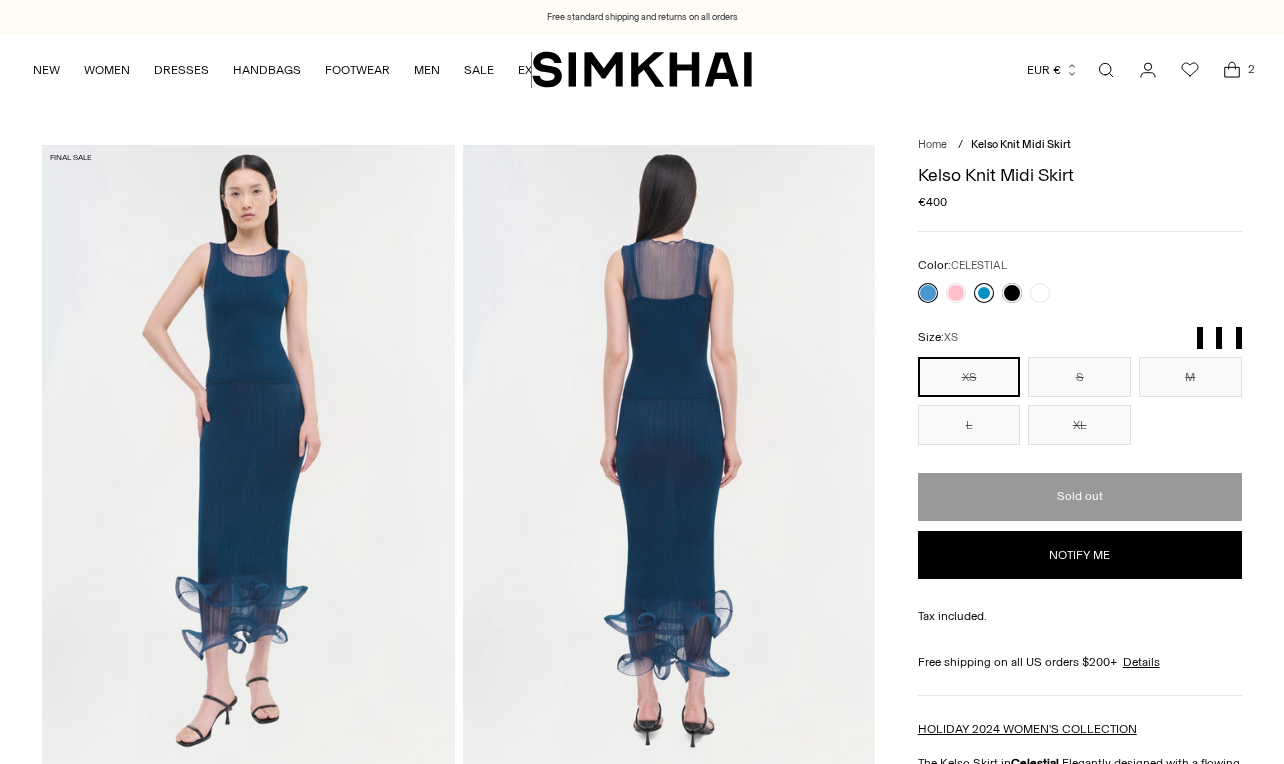 click at bounding box center [984, 293] 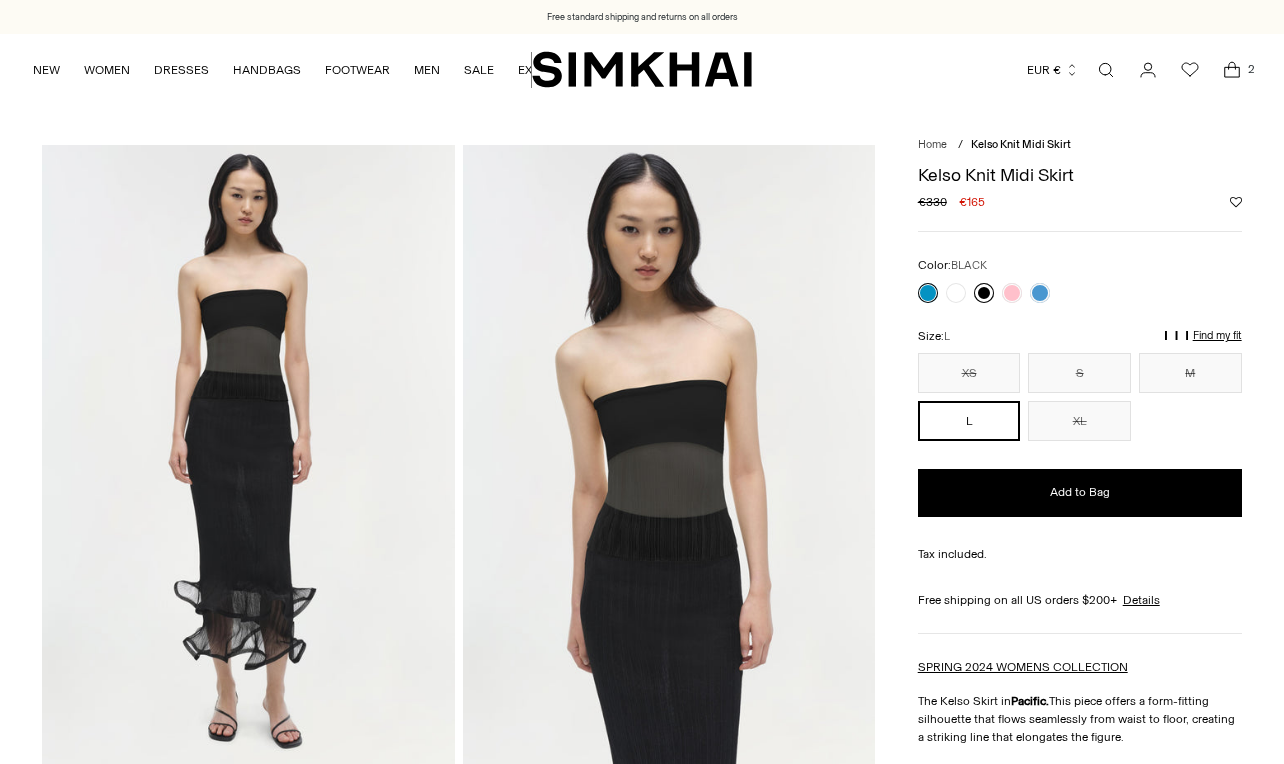 scroll, scrollTop: 0, scrollLeft: 0, axis: both 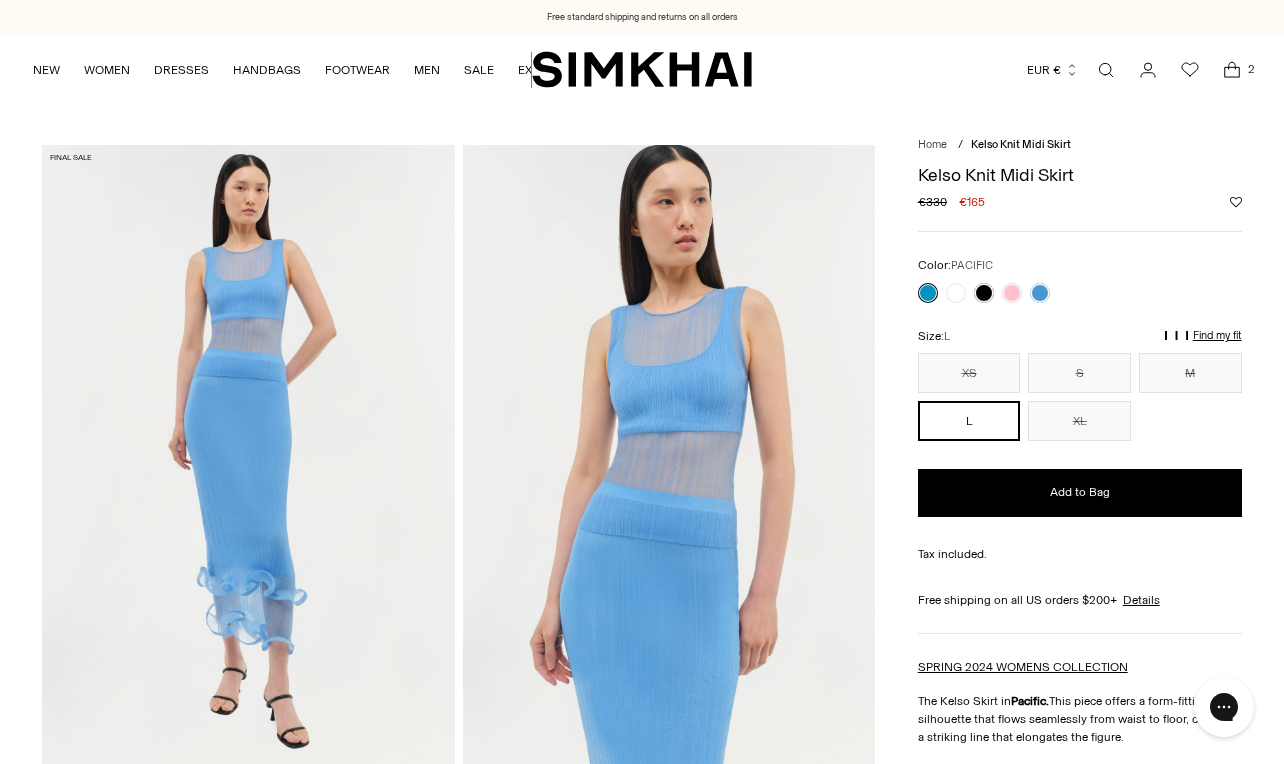 click 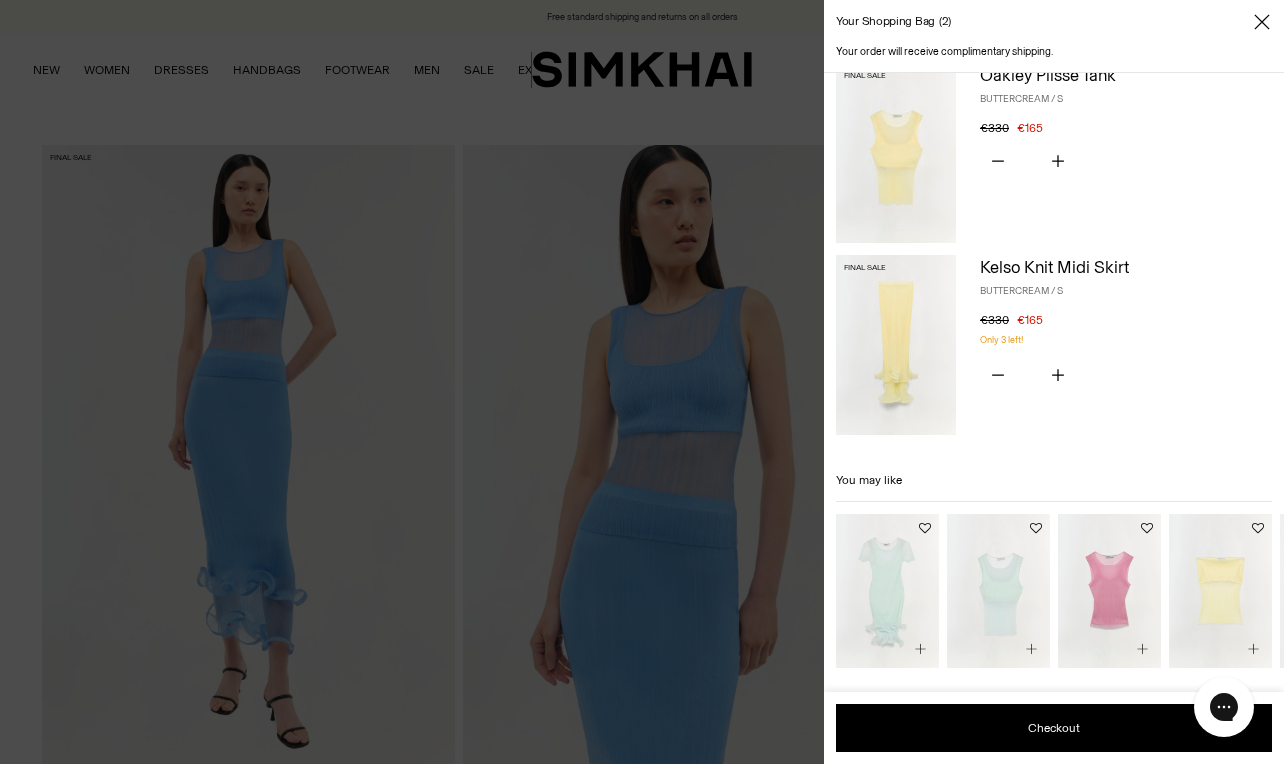 scroll, scrollTop: 22, scrollLeft: 0, axis: vertical 